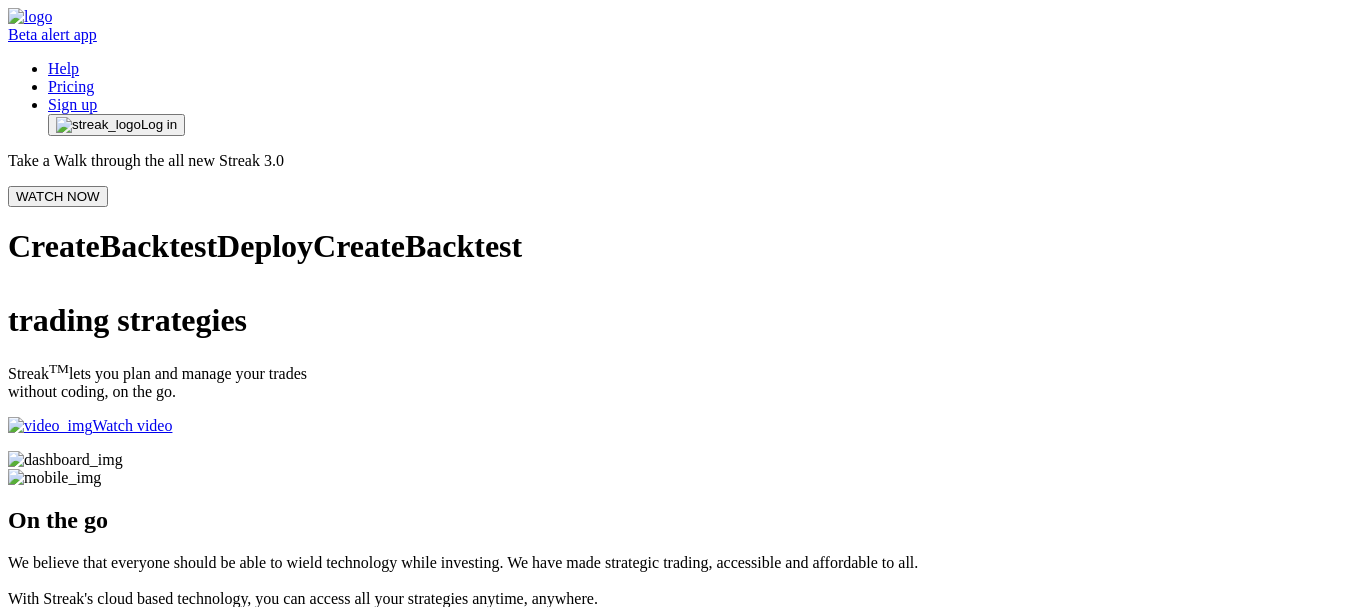 scroll, scrollTop: 0, scrollLeft: 0, axis: both 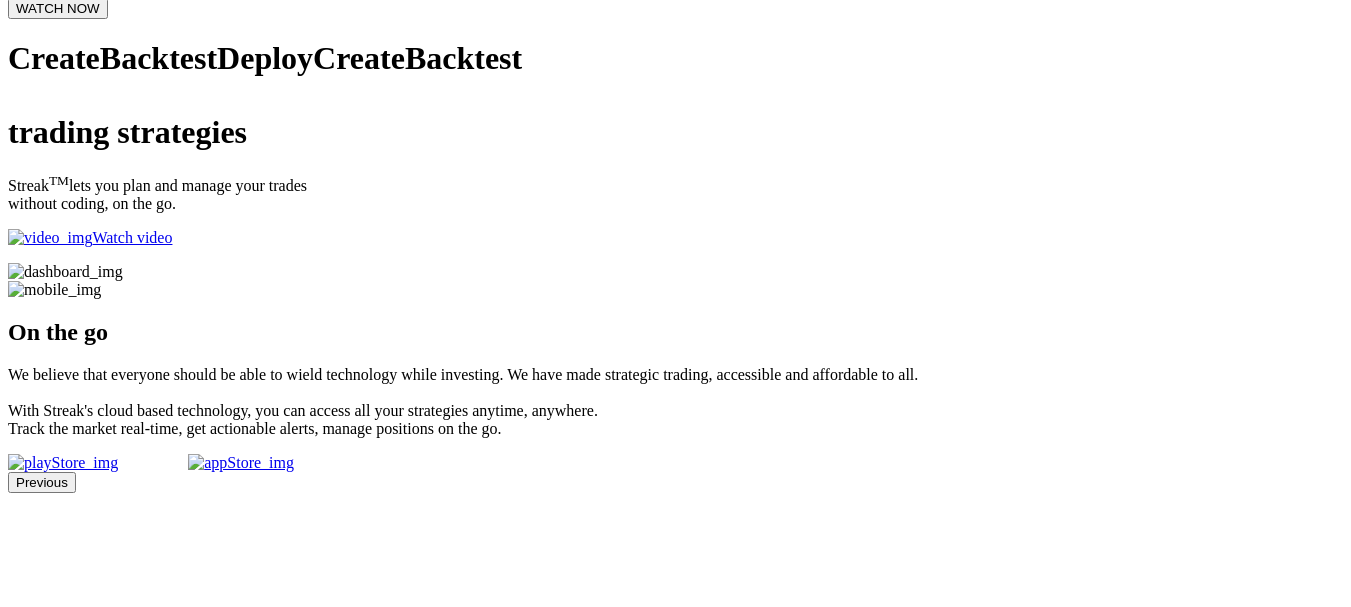 click on "Log in" at bounding box center [159, -63] 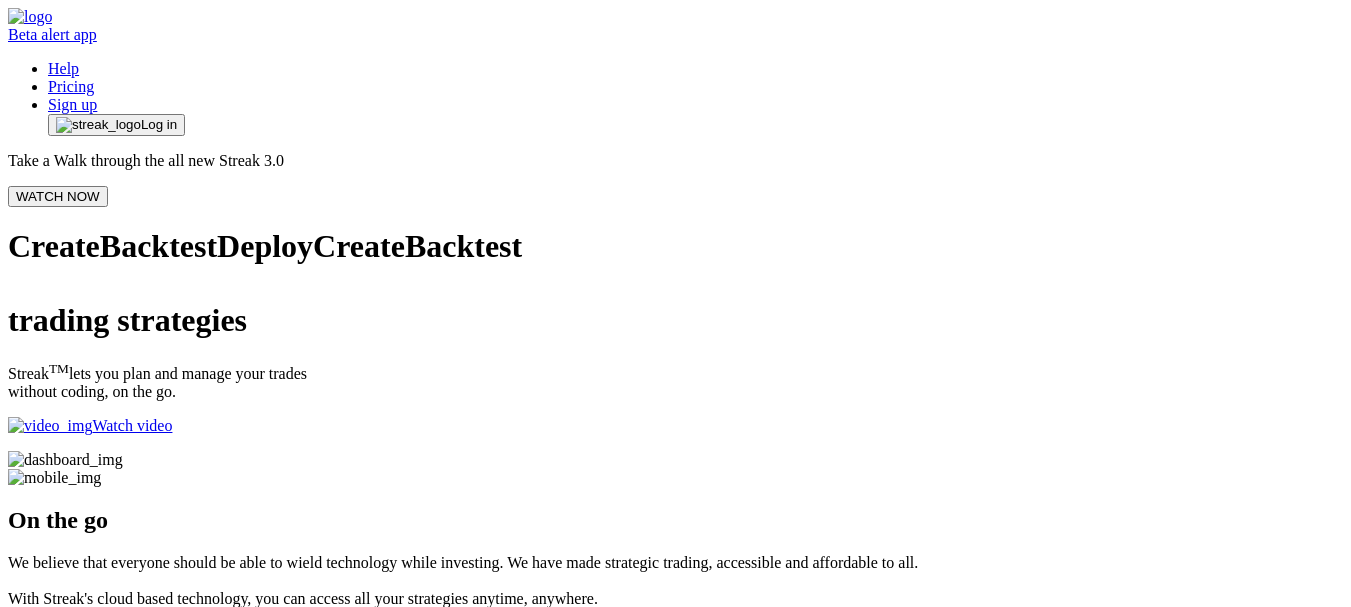scroll, scrollTop: 0, scrollLeft: 0, axis: both 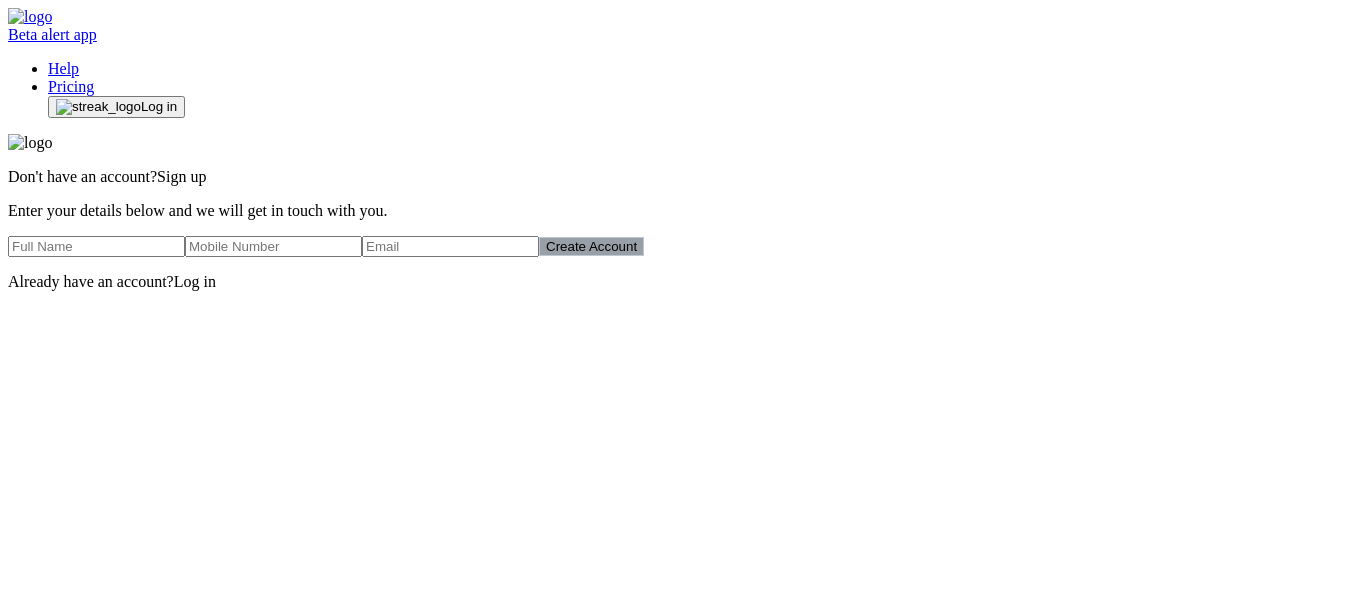 click on "Log in" at bounding box center [195, 281] 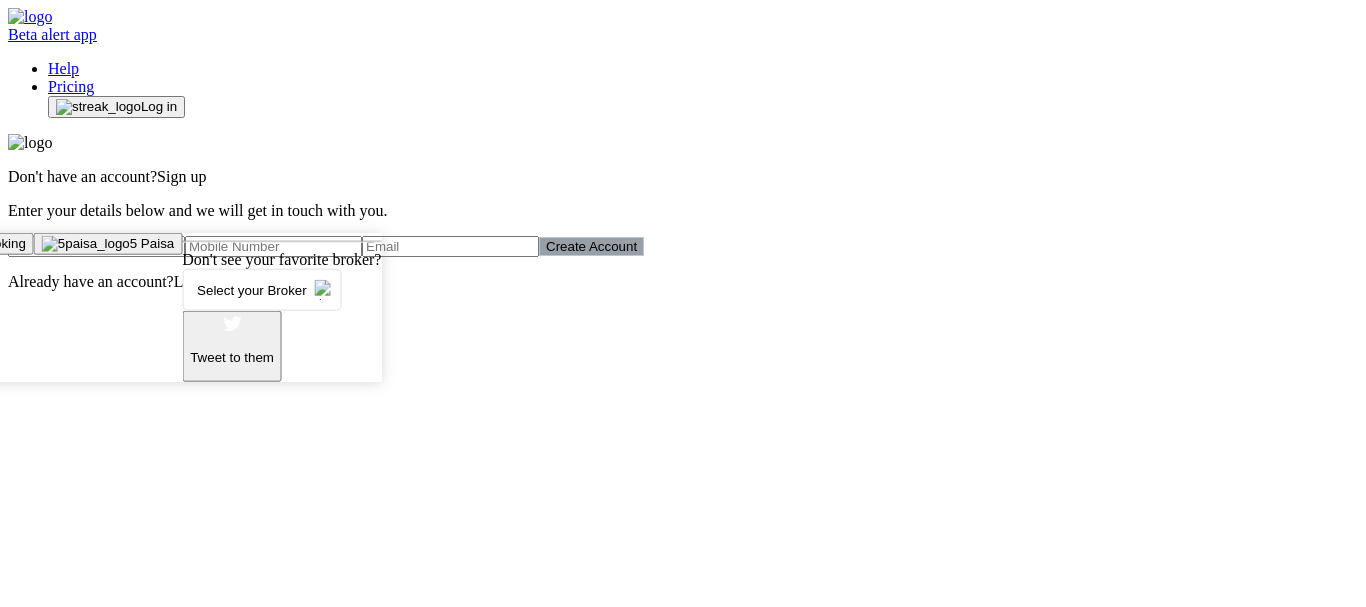 click on "Kite" at bounding box center (-184, 244) 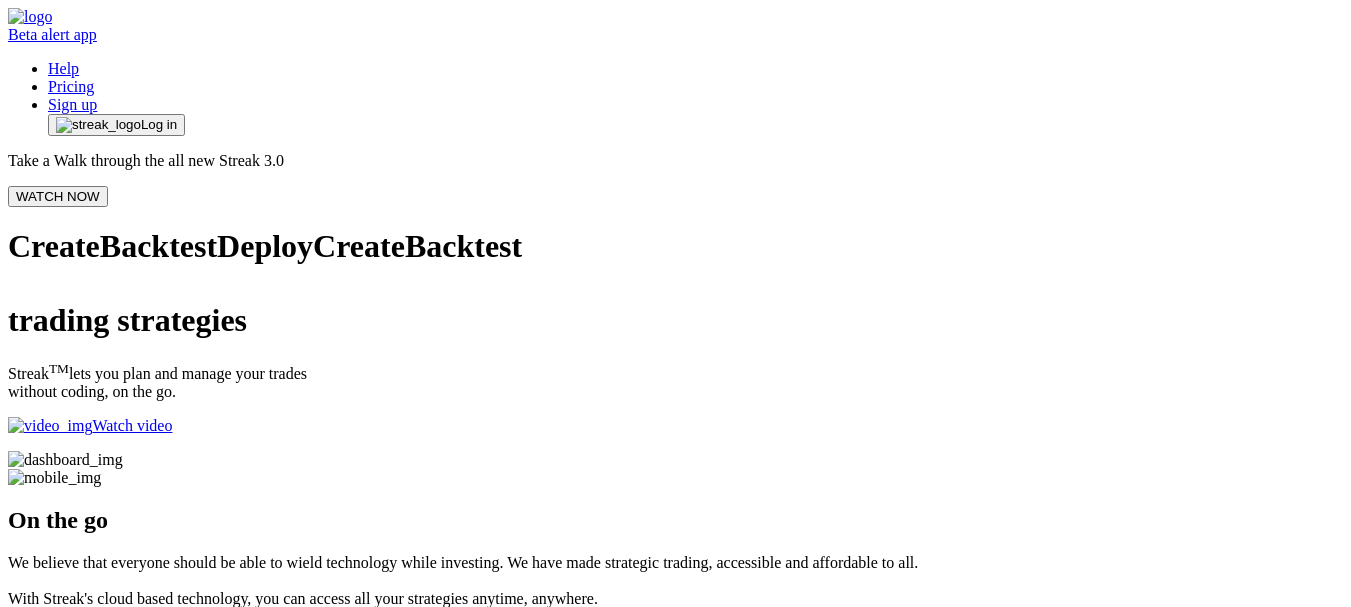 scroll, scrollTop: 0, scrollLeft: 0, axis: both 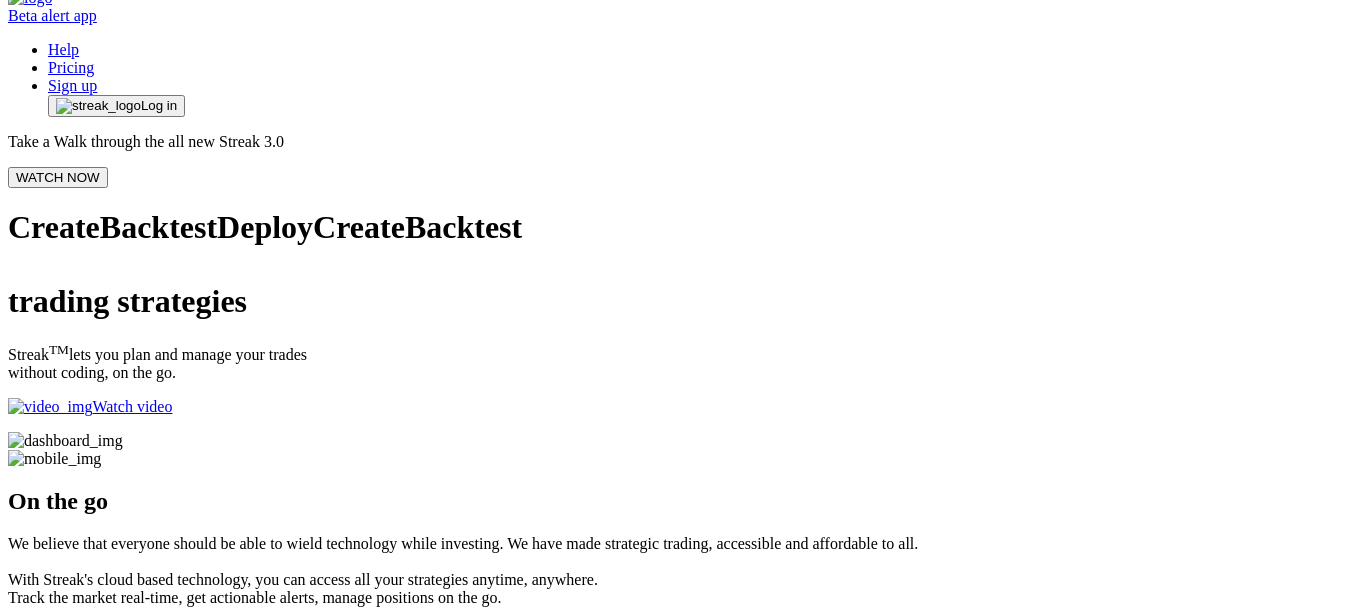 click on "WATCH NOW" at bounding box center [58, 177] 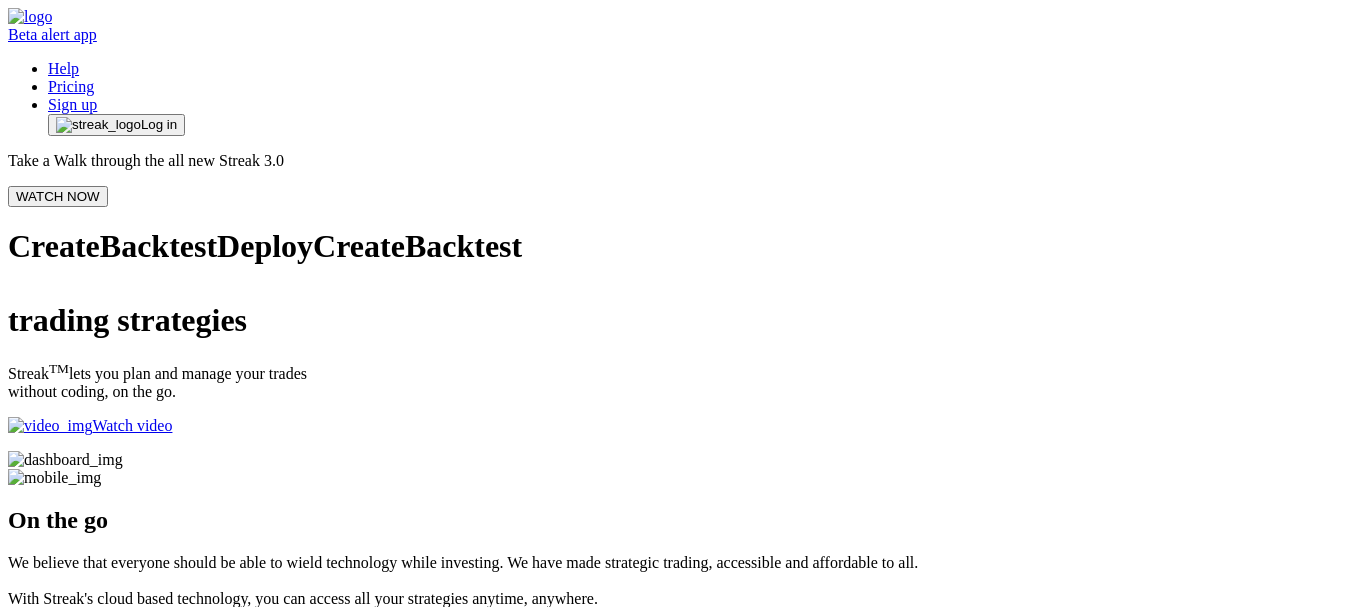 scroll, scrollTop: 0, scrollLeft: 0, axis: both 